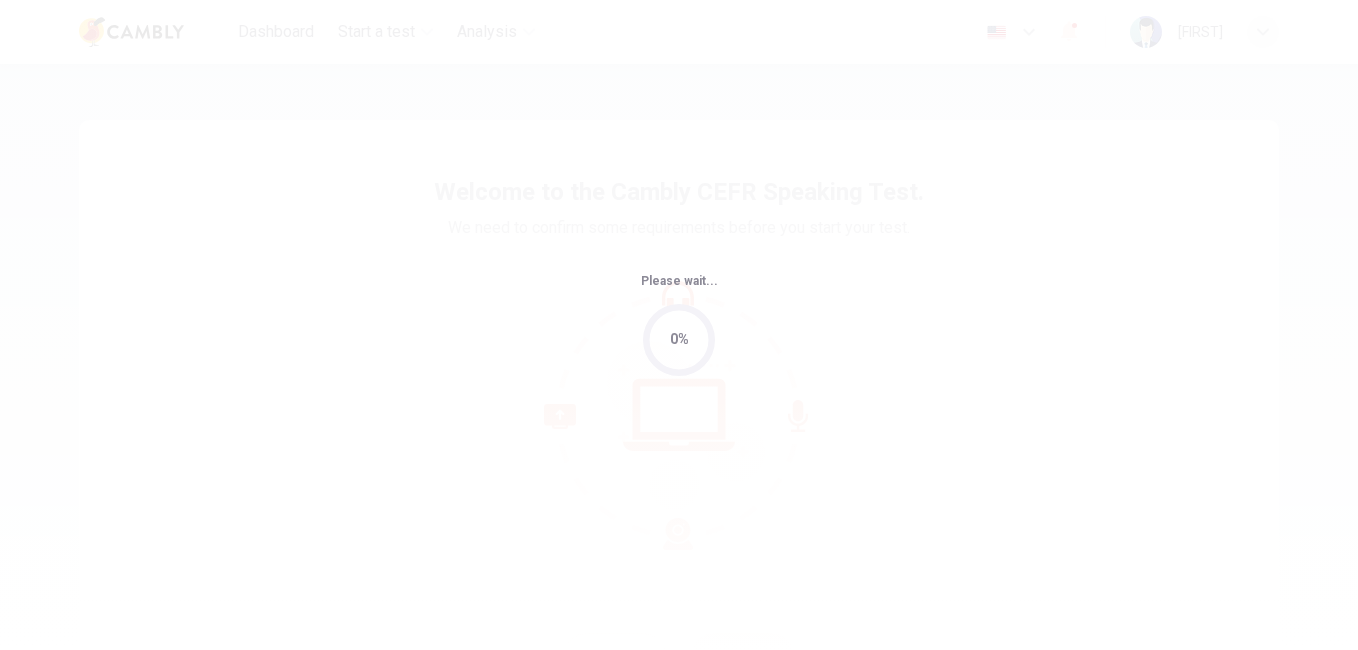 scroll, scrollTop: 0, scrollLeft: 0, axis: both 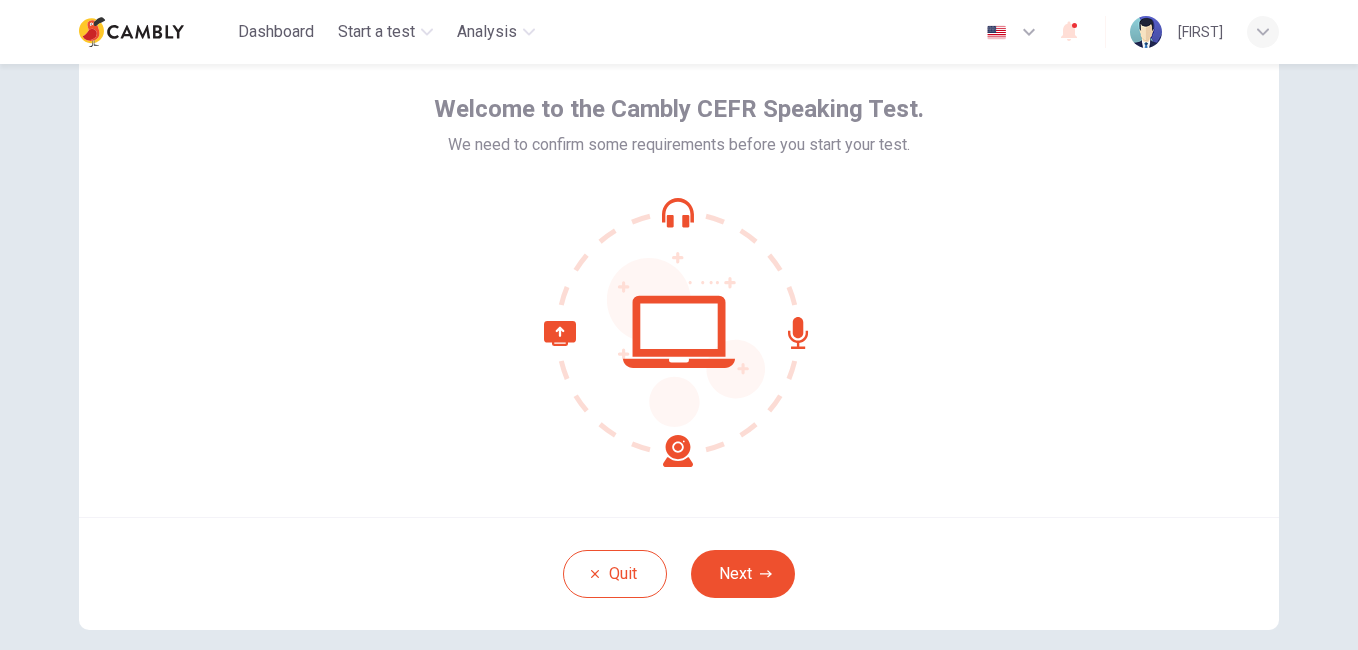 click on "Next" at bounding box center [743, 574] 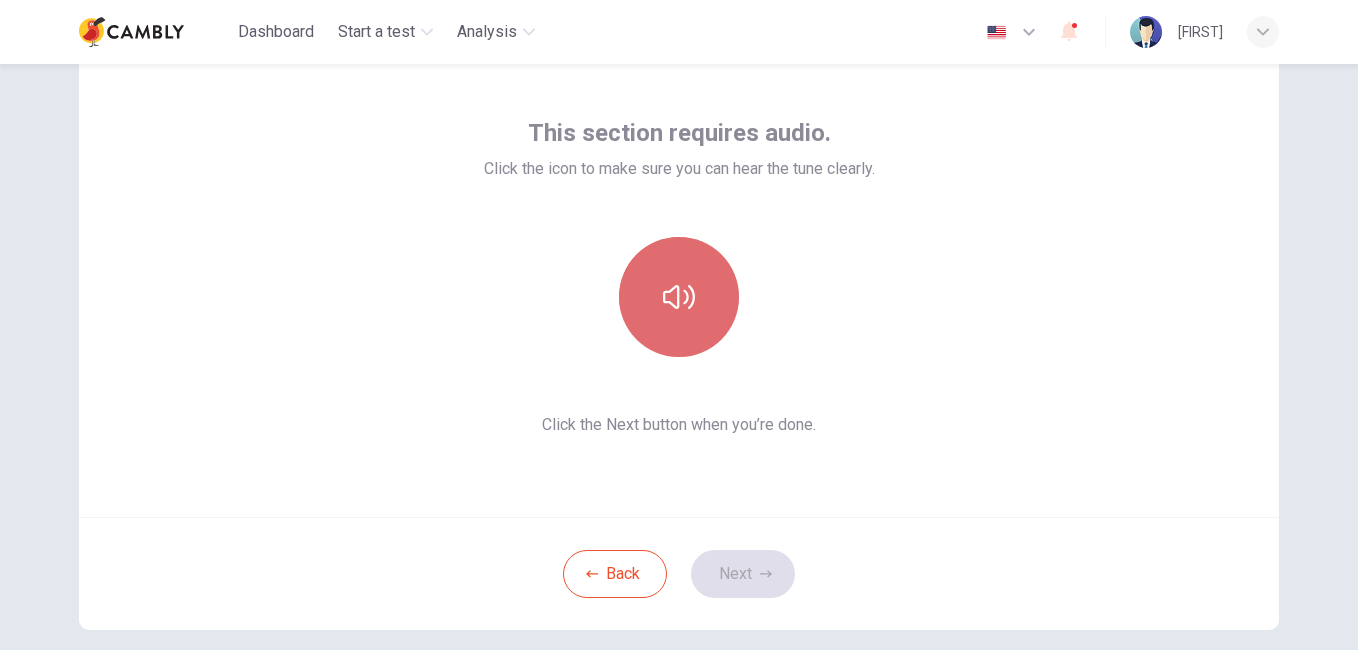 click 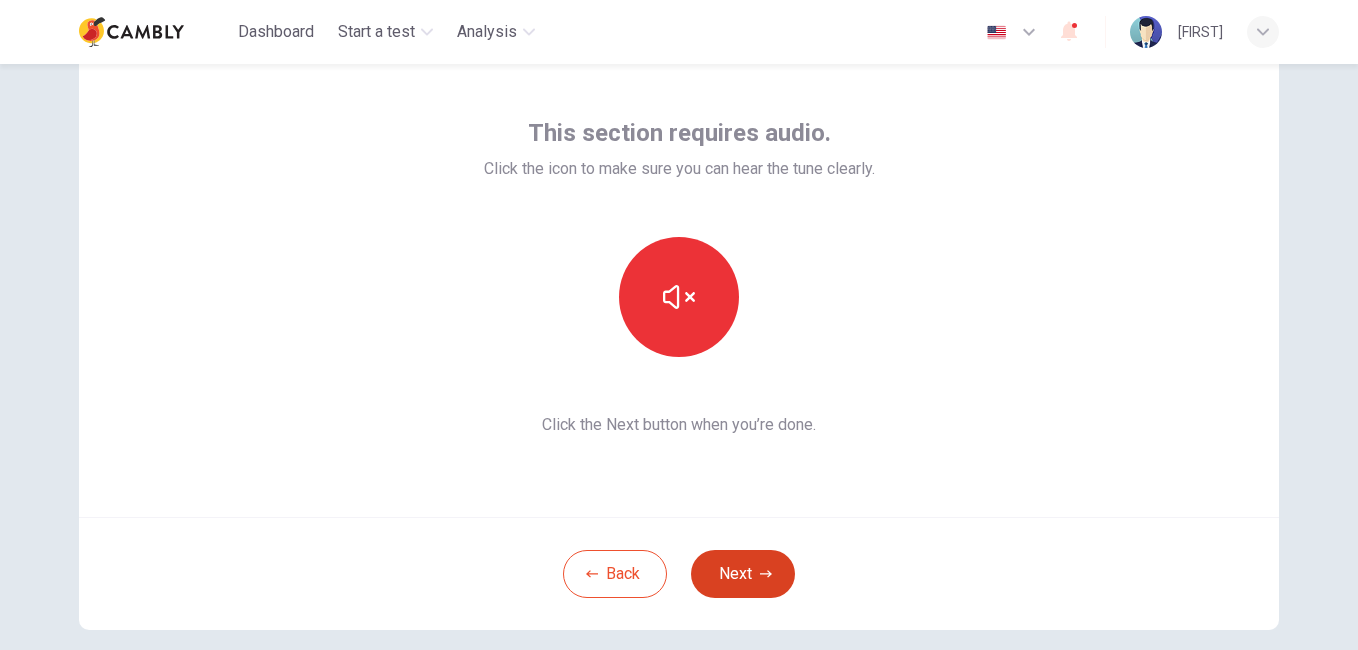 click on "Next" at bounding box center (743, 574) 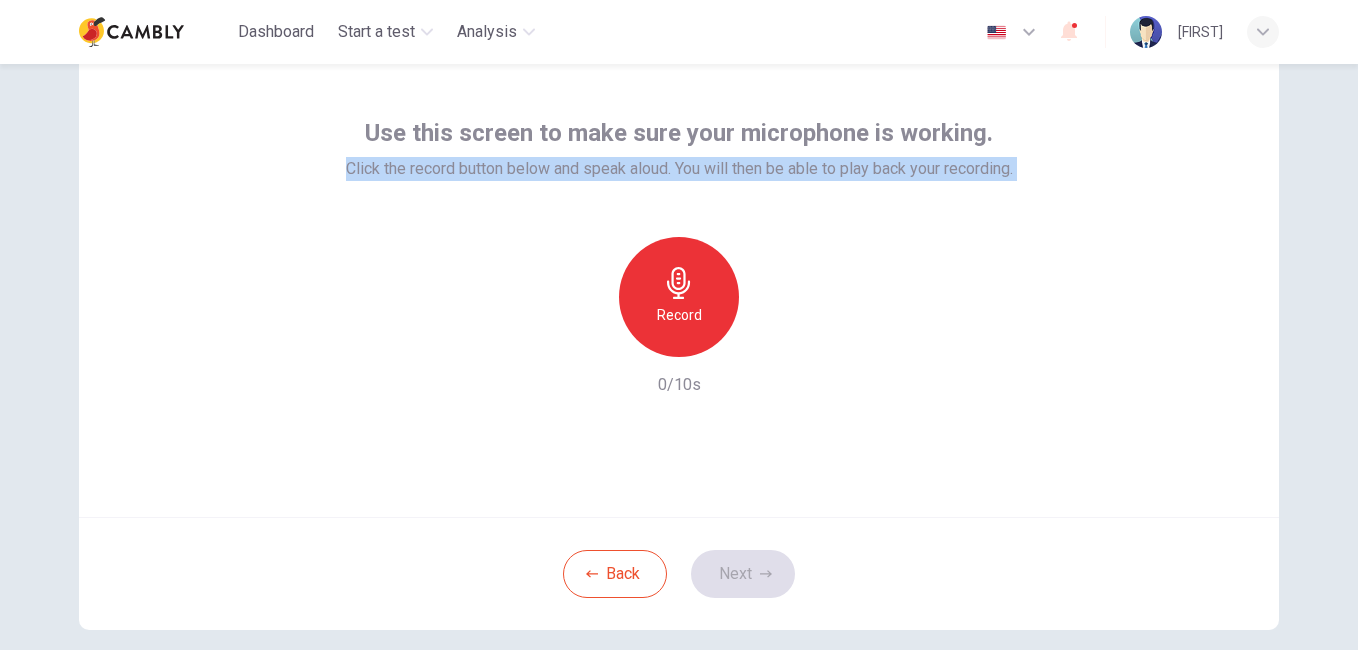 drag, startPoint x: 335, startPoint y: 165, endPoint x: 1087, endPoint y: 212, distance: 753.46735 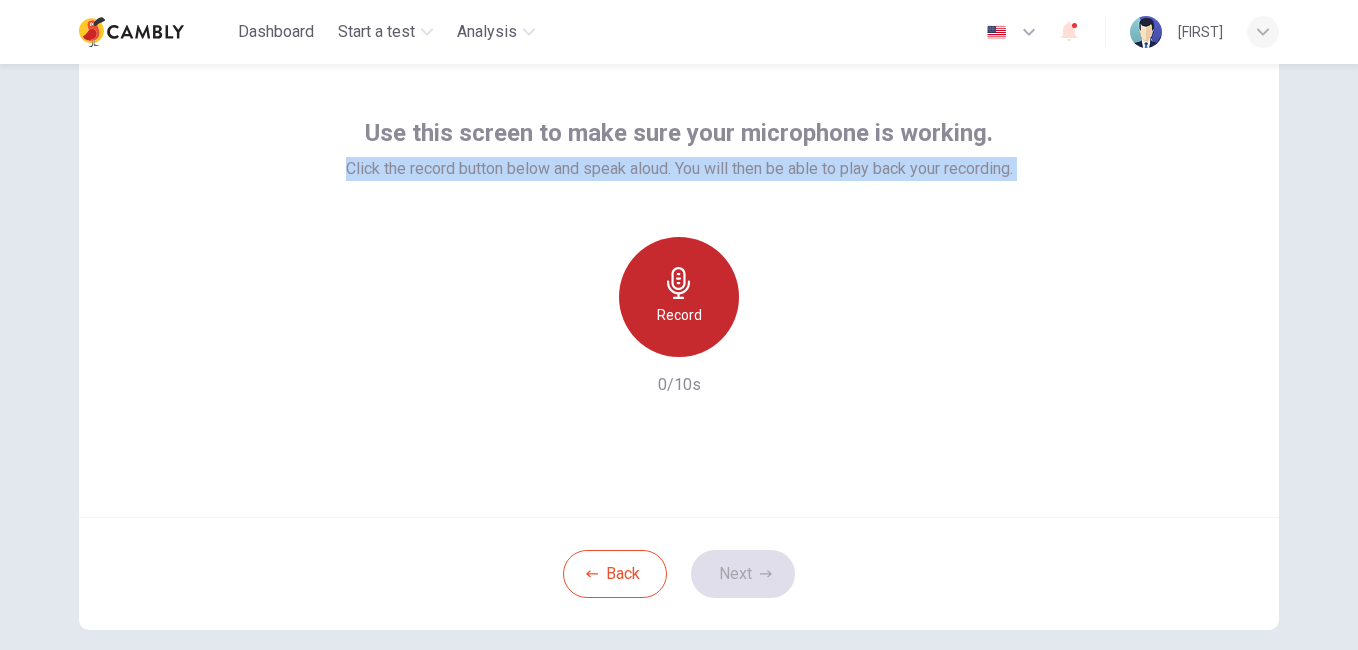 click 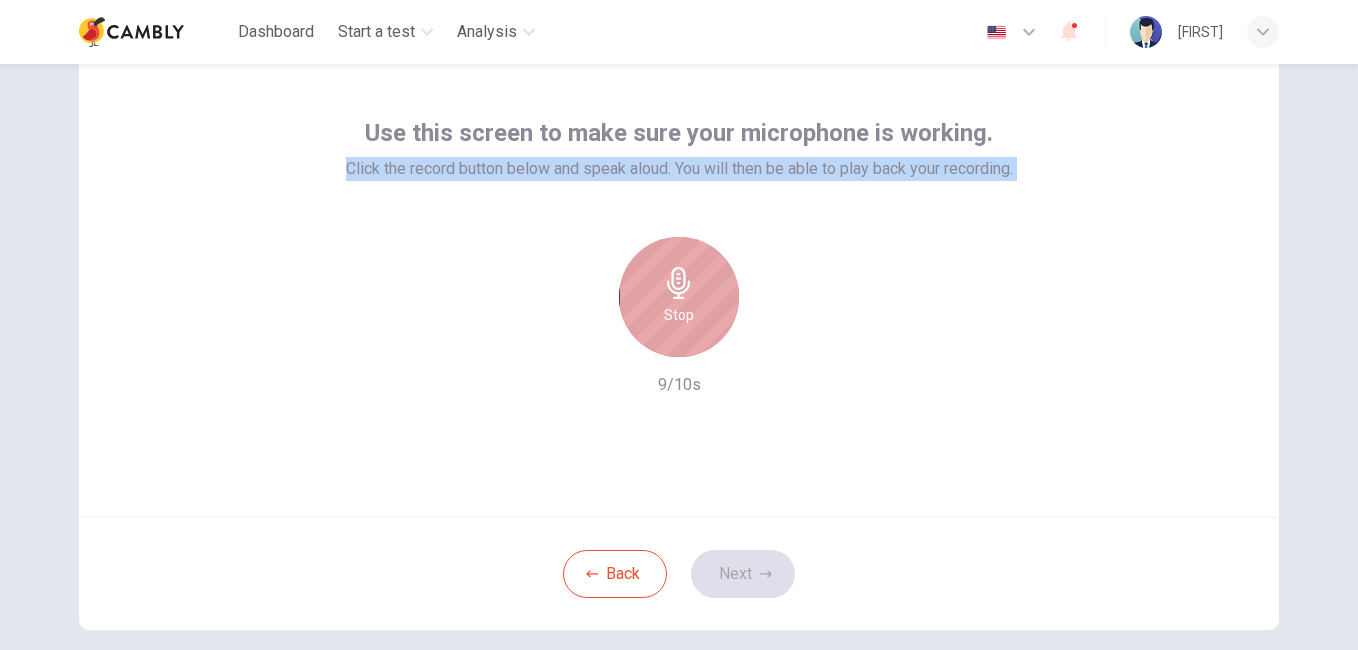 click on "Stop" at bounding box center [679, 315] 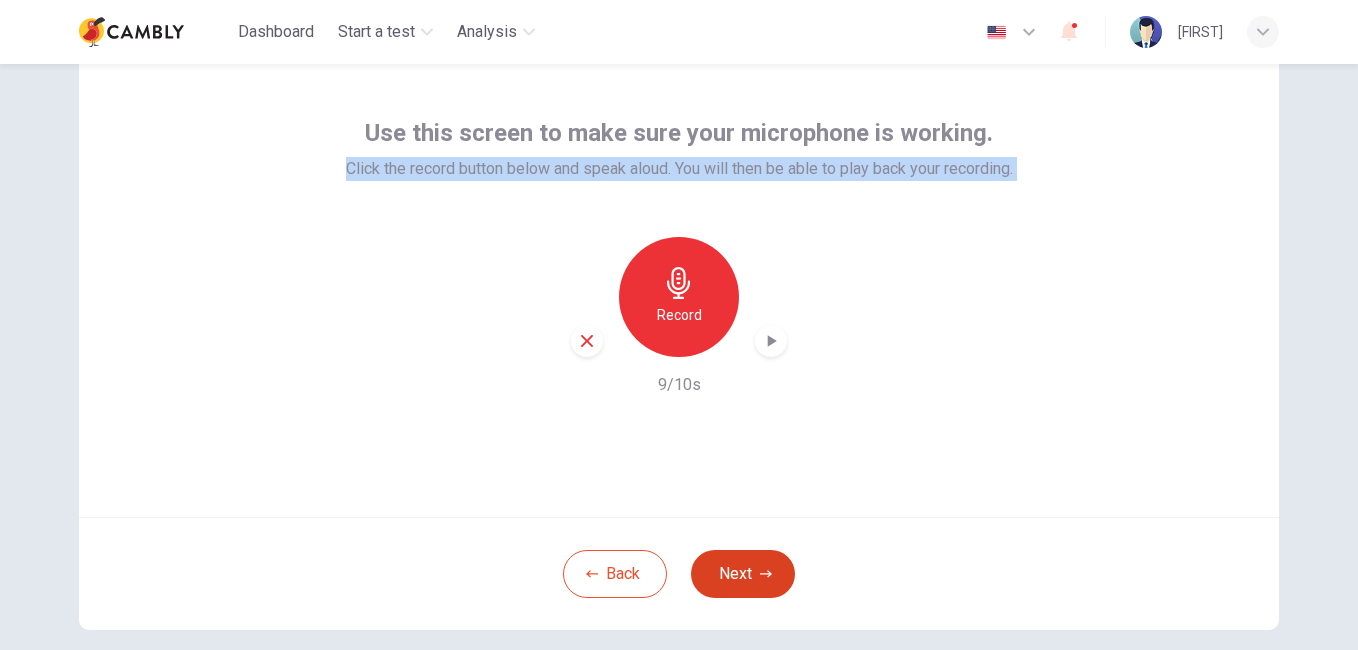 click on "Next" at bounding box center (743, 574) 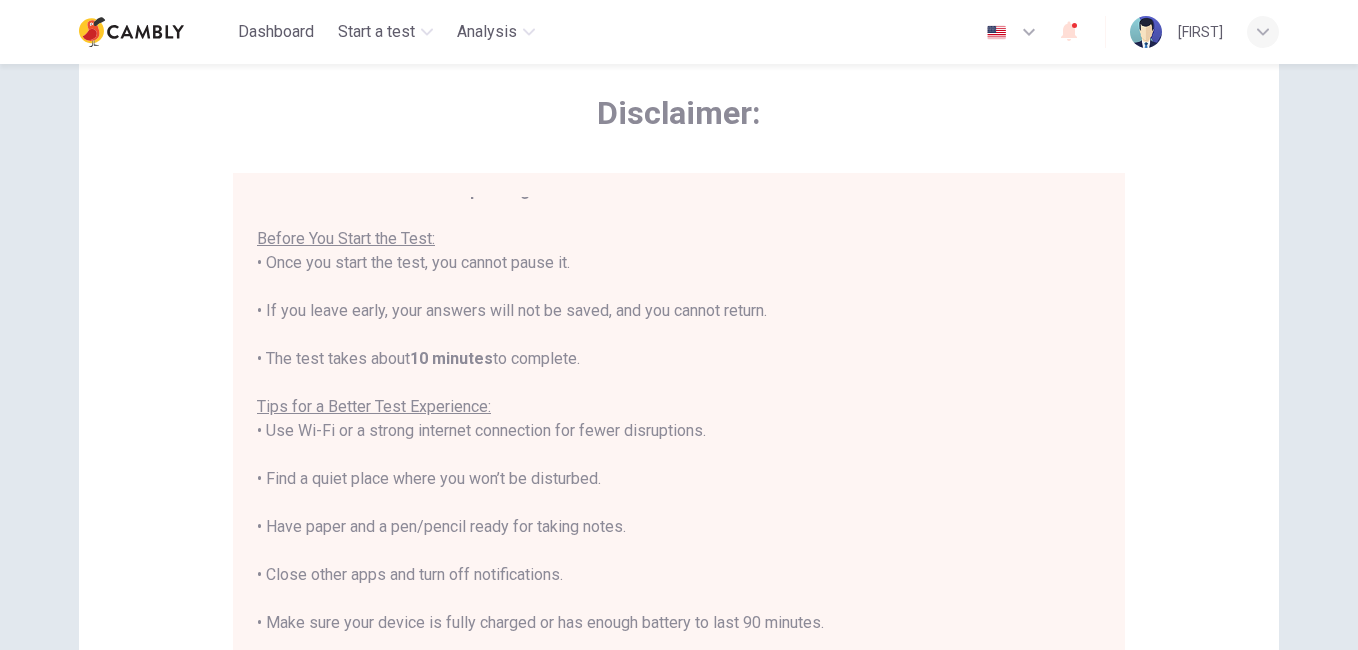 scroll, scrollTop: 23, scrollLeft: 0, axis: vertical 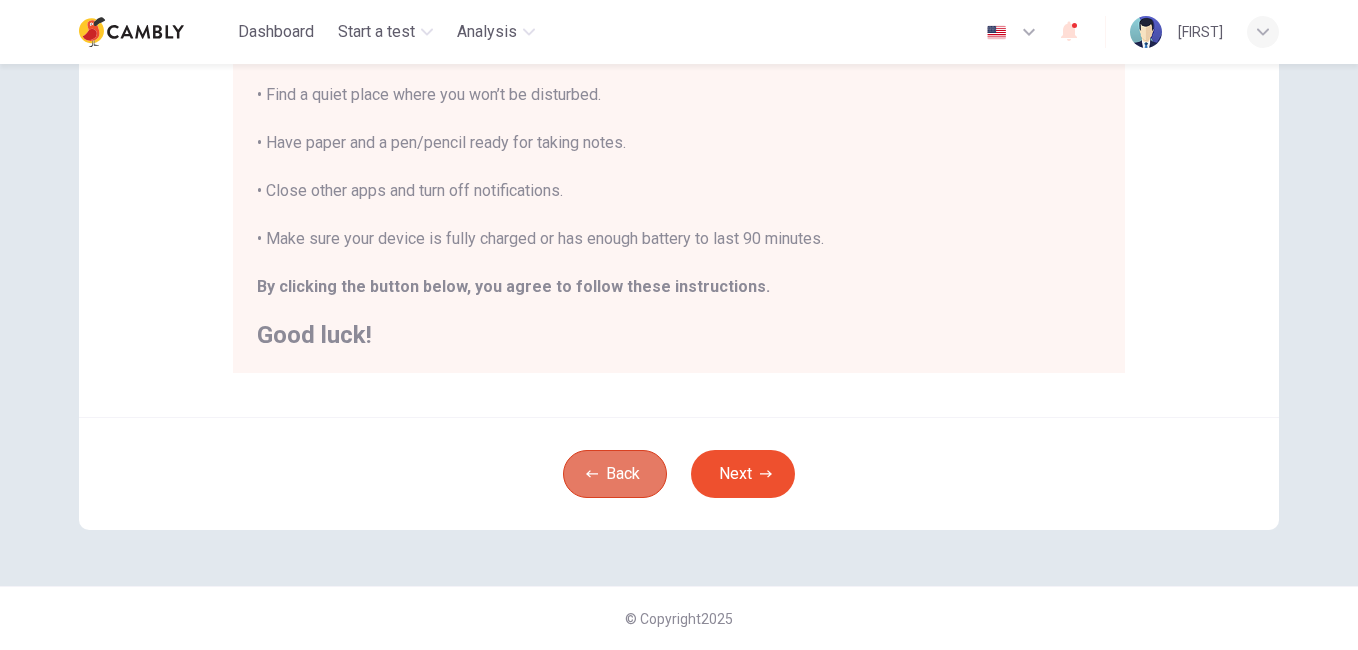 click on "Back" at bounding box center (615, 474) 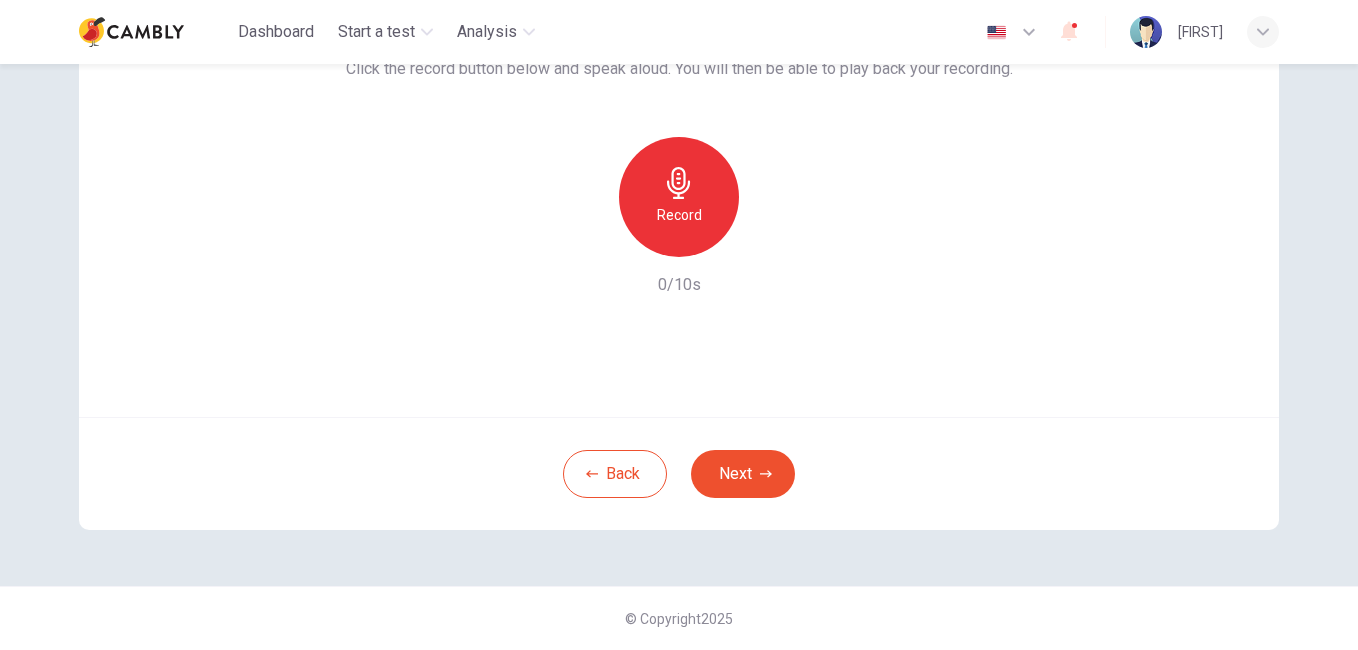 click on "Record" at bounding box center (679, 215) 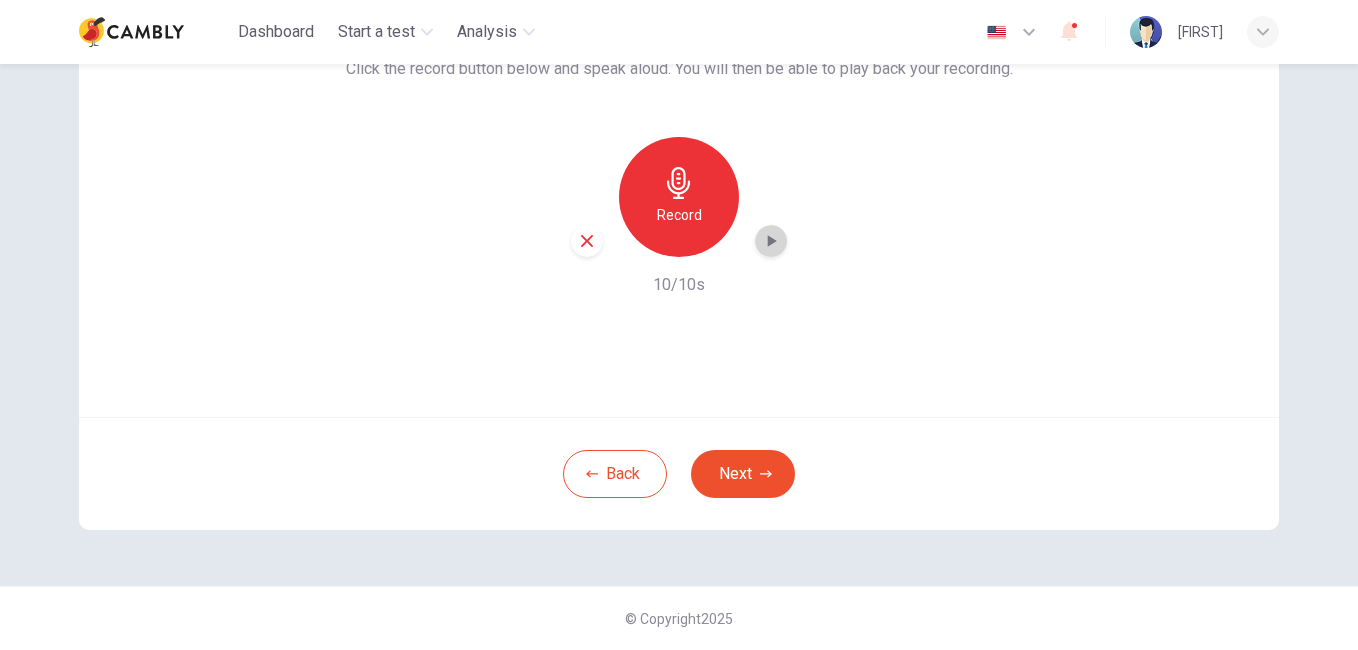 click 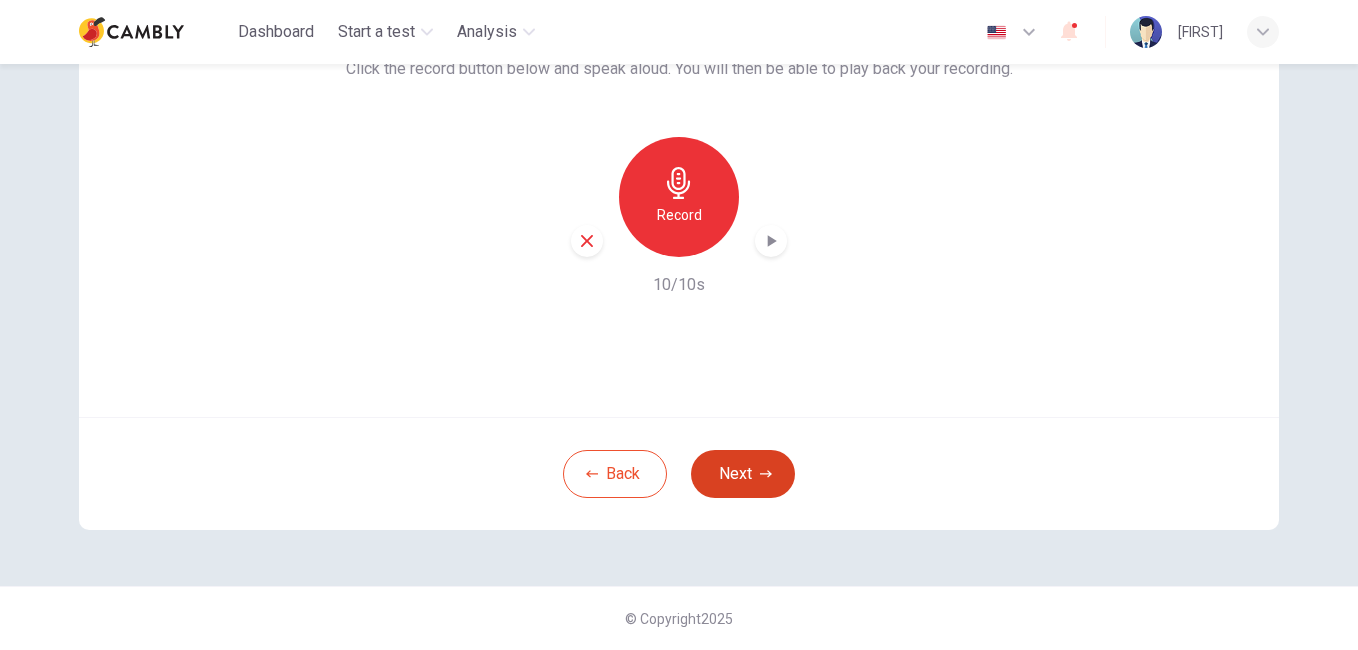 click on "Next" at bounding box center (743, 474) 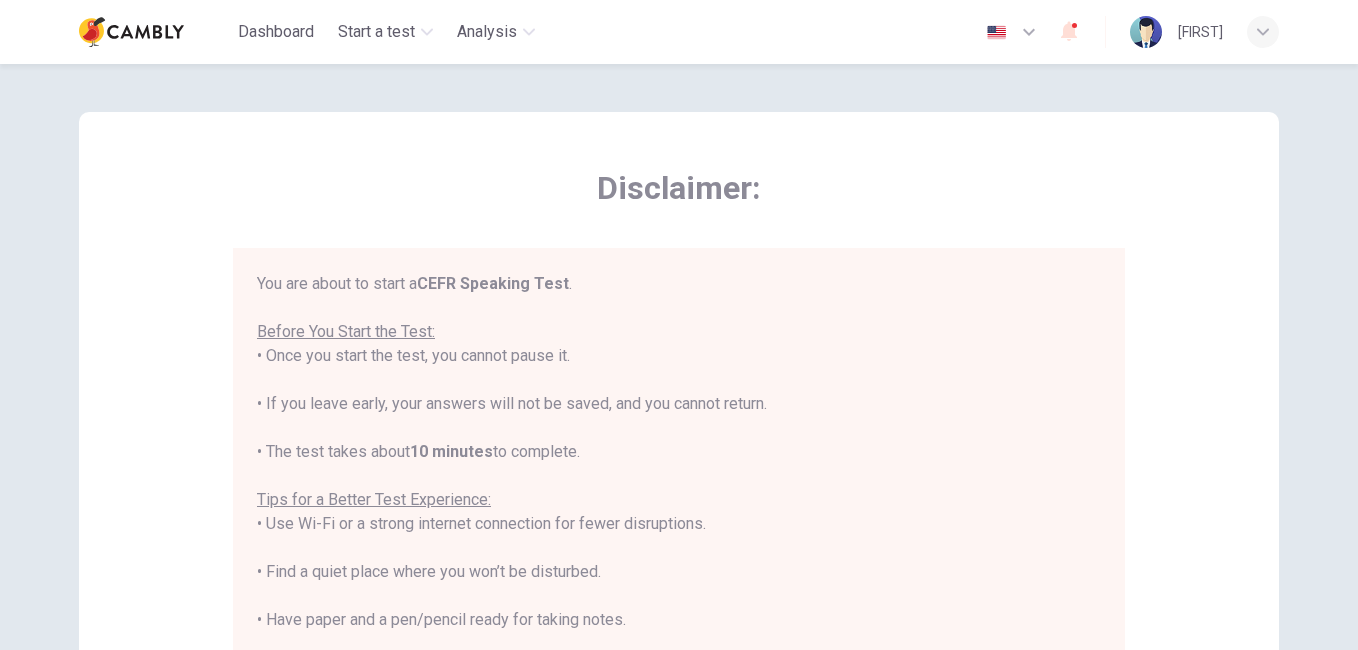 scroll, scrollTop: 0, scrollLeft: 0, axis: both 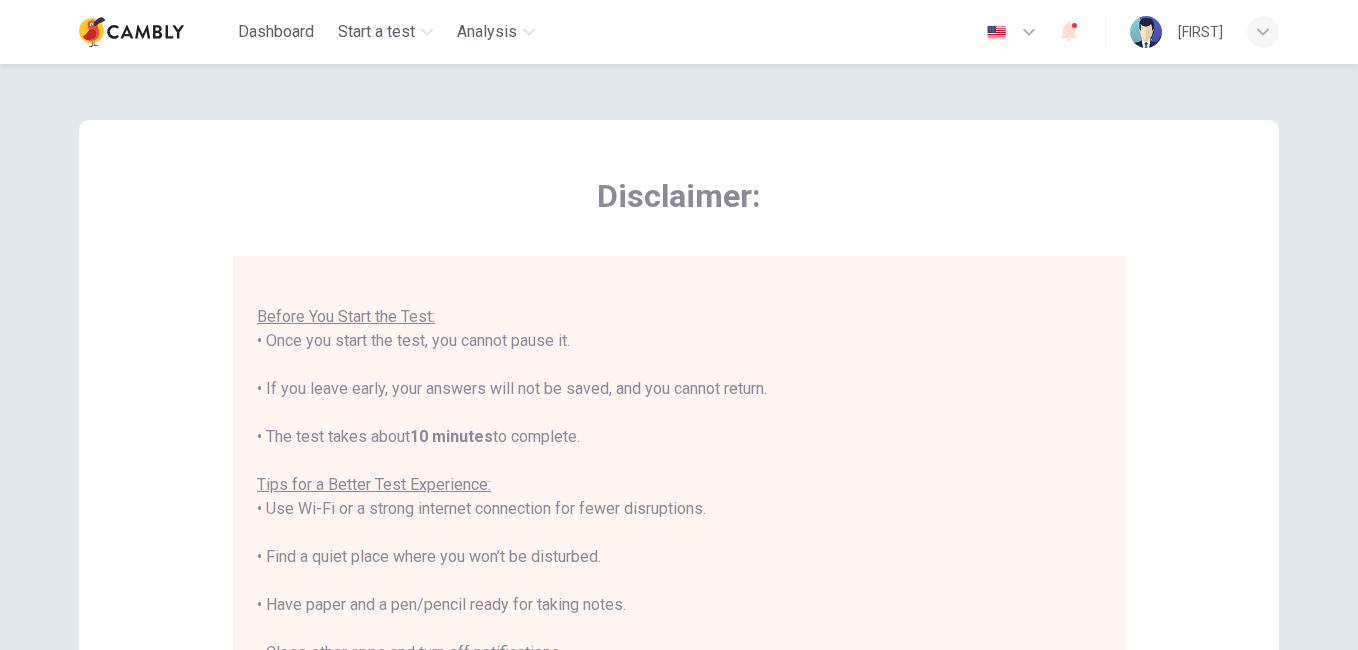 drag, startPoint x: 262, startPoint y: 386, endPoint x: 777, endPoint y: 387, distance: 515.001 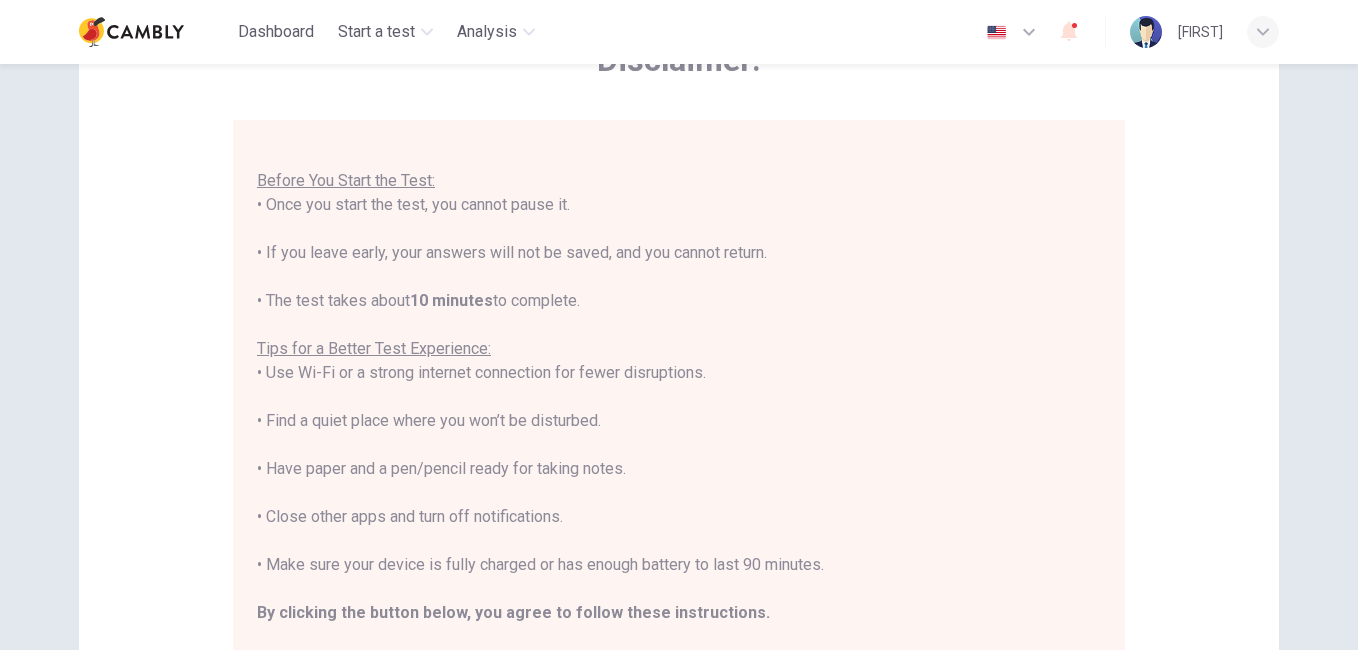 scroll, scrollTop: 200, scrollLeft: 0, axis: vertical 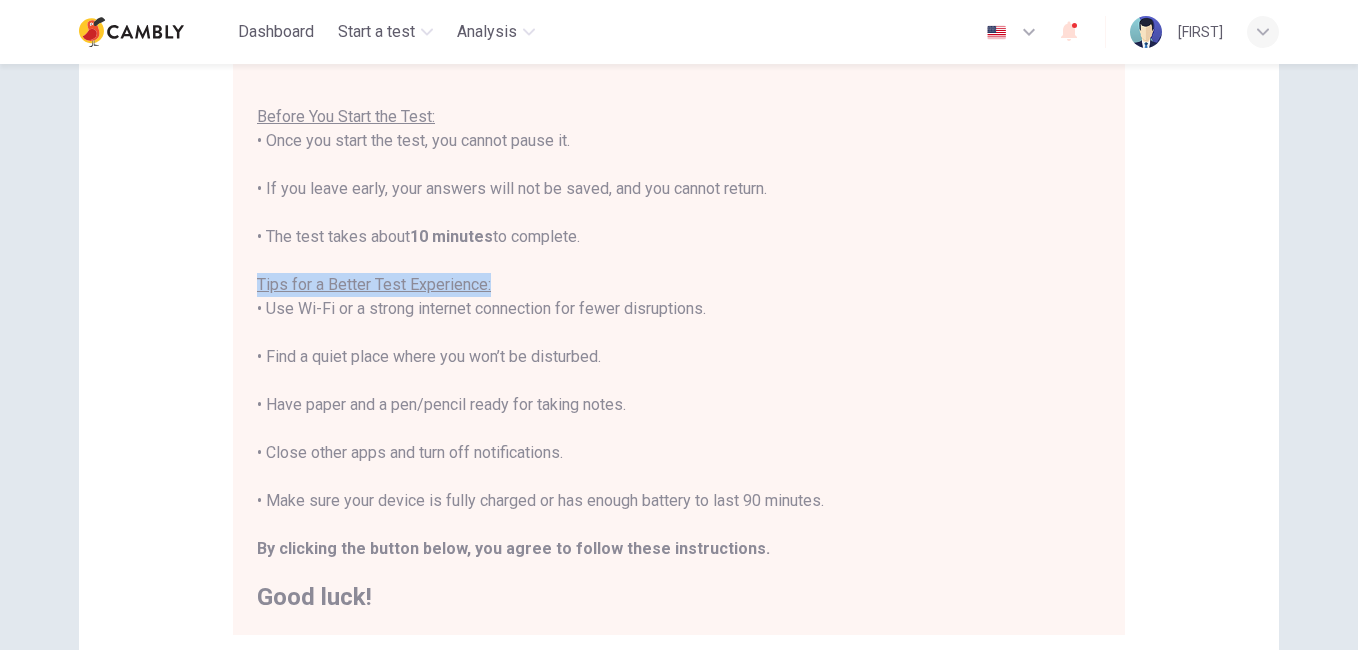 drag, startPoint x: 256, startPoint y: 284, endPoint x: 486, endPoint y: 289, distance: 230.05434 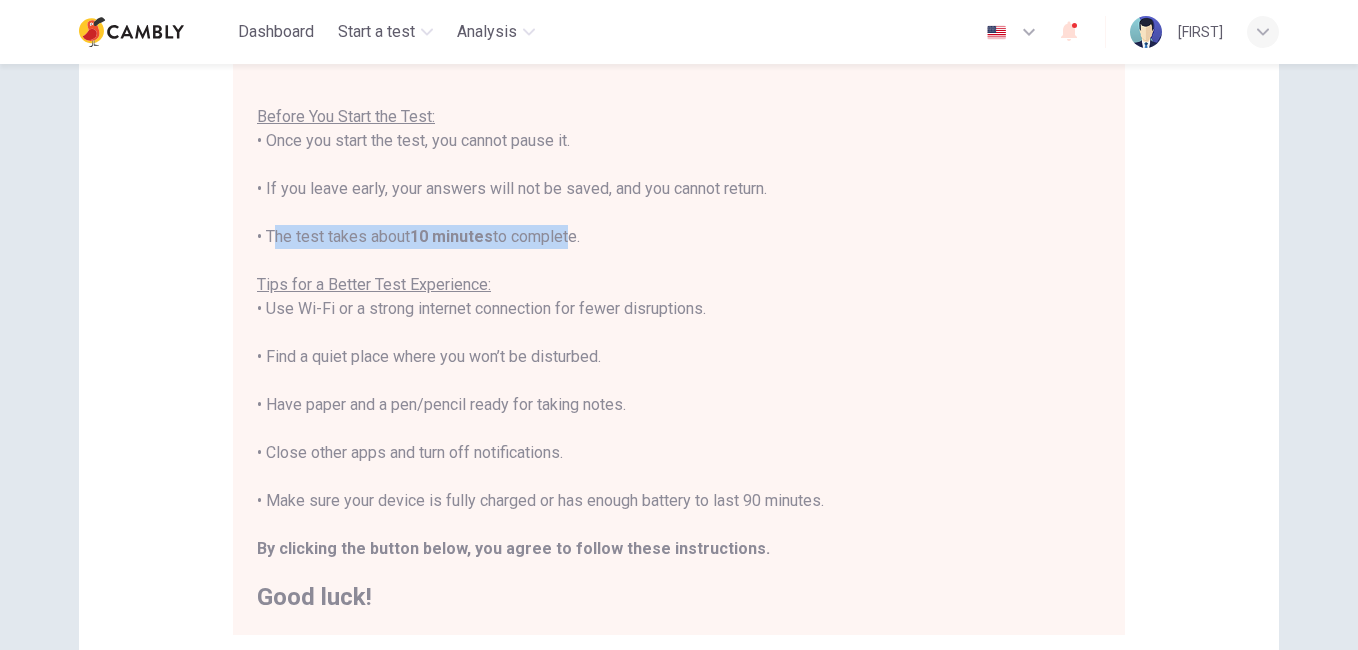 drag, startPoint x: 264, startPoint y: 236, endPoint x: 563, endPoint y: 240, distance: 299.02676 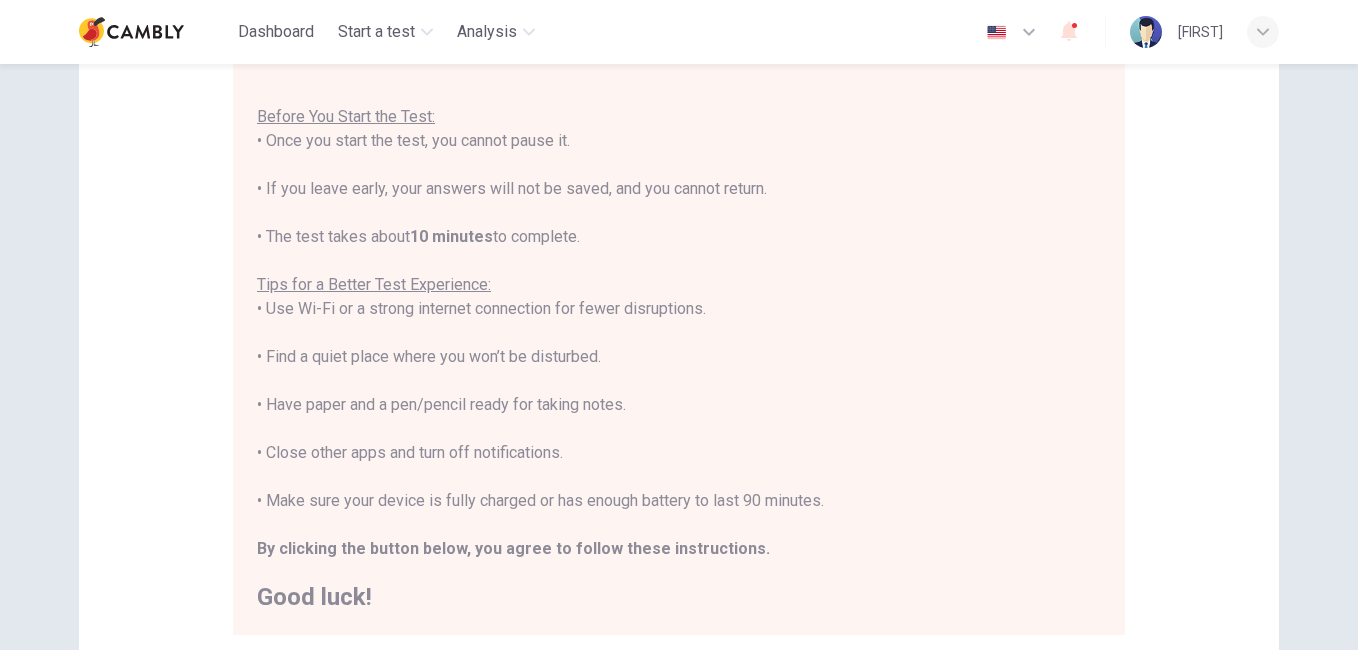 drag, startPoint x: 563, startPoint y: 240, endPoint x: 689, endPoint y: 271, distance: 129.75746 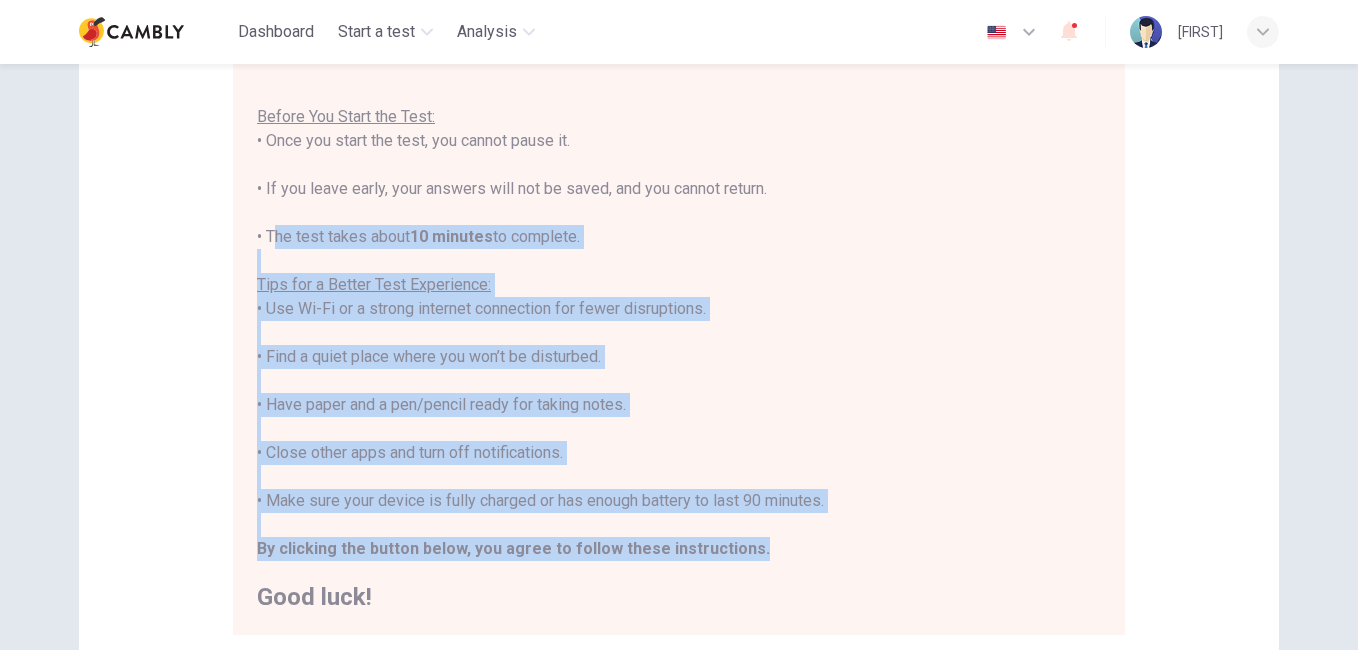 drag, startPoint x: 260, startPoint y: 230, endPoint x: 763, endPoint y: 545, distance: 593.49304 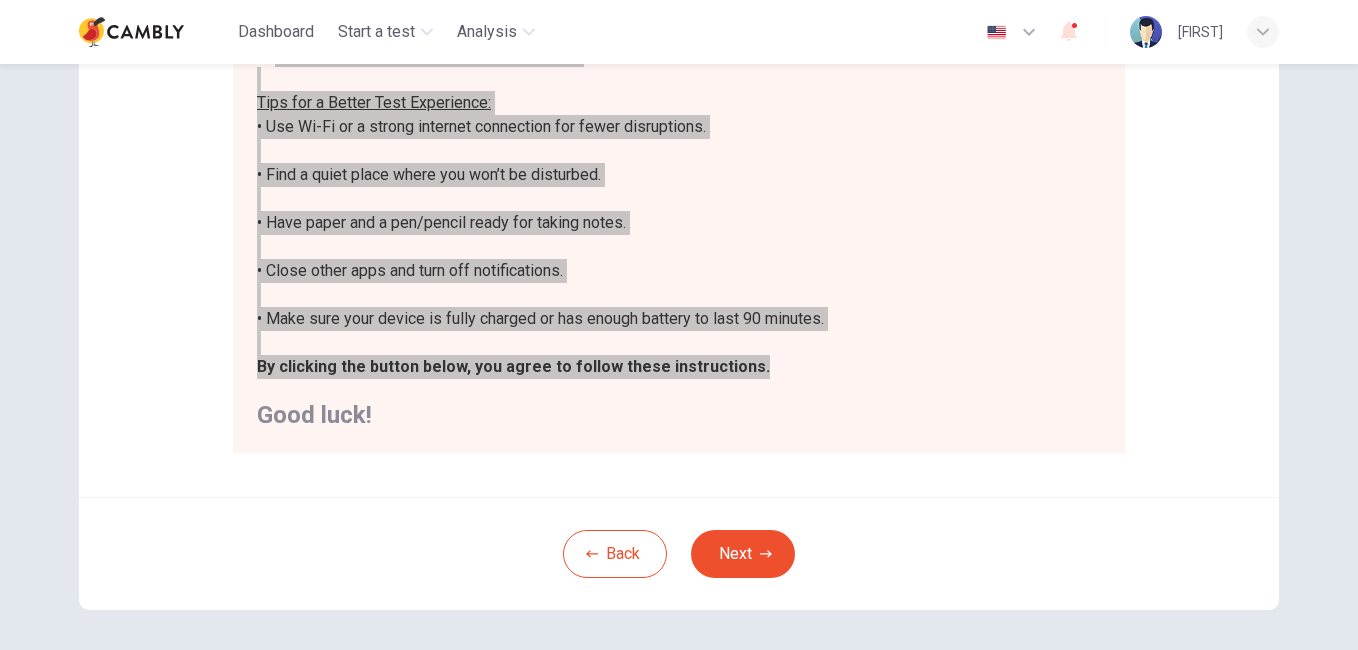 scroll, scrollTop: 400, scrollLeft: 0, axis: vertical 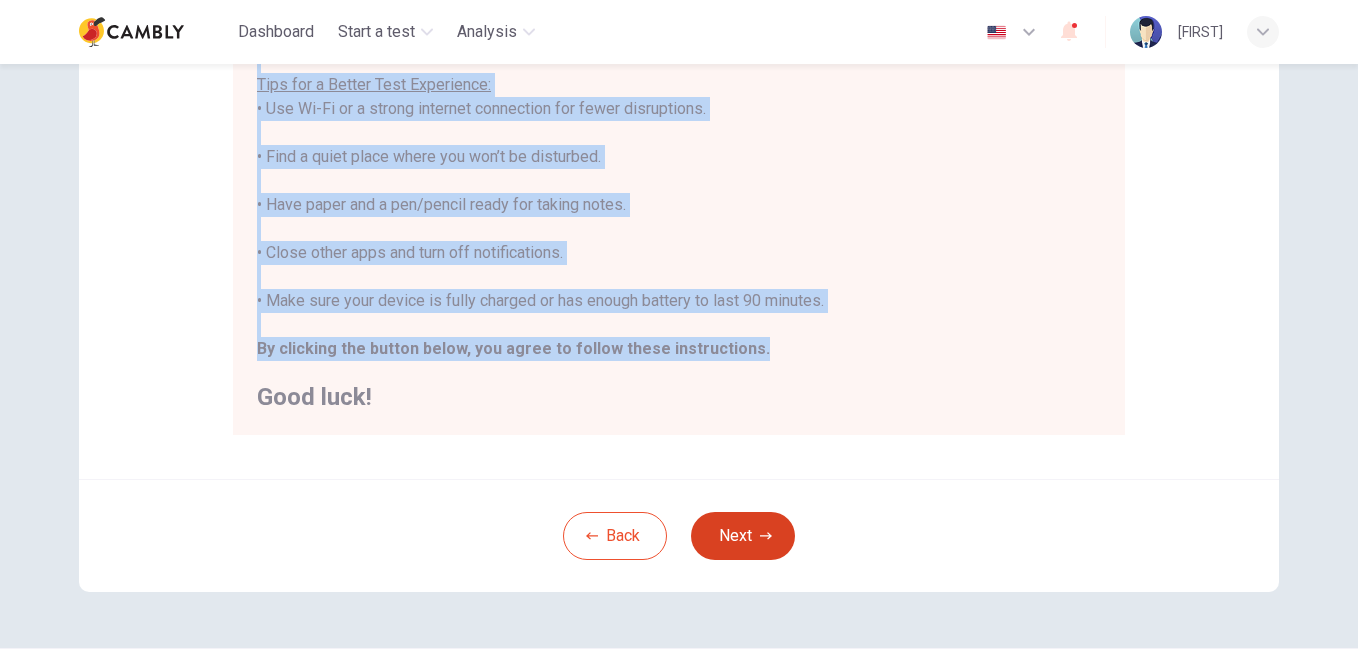 click on "Next" at bounding box center [743, 536] 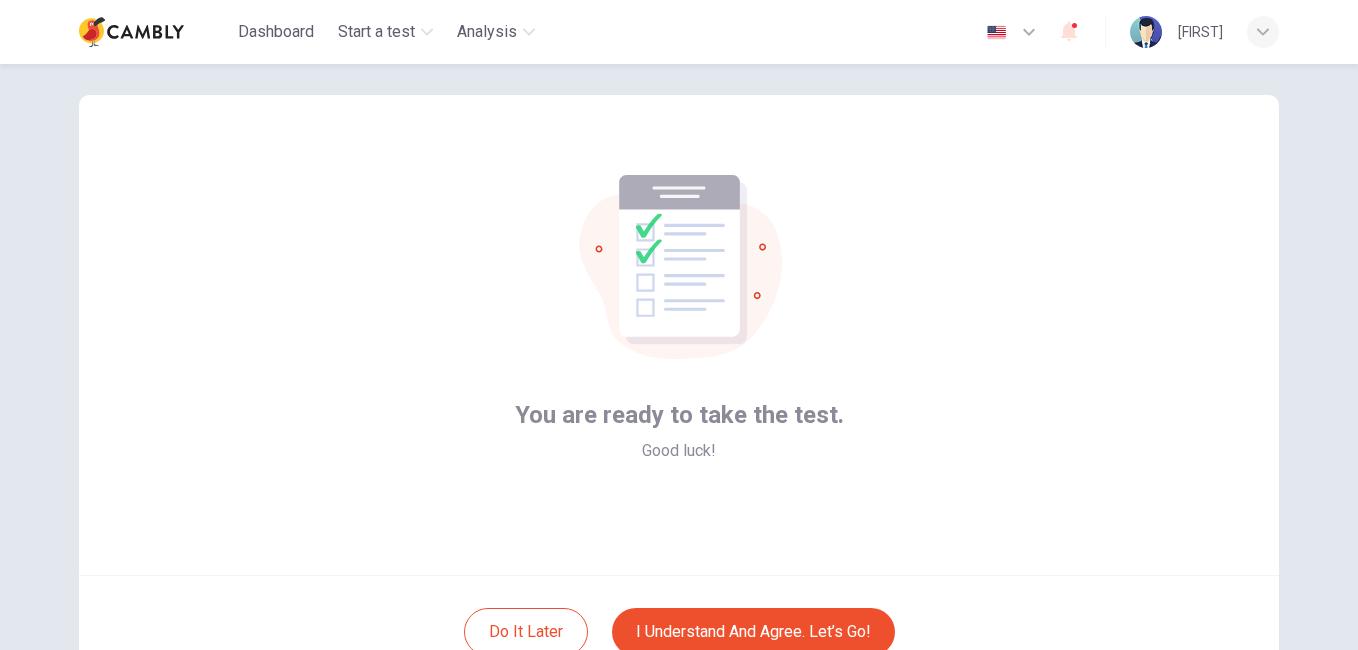 scroll, scrollTop: 100, scrollLeft: 0, axis: vertical 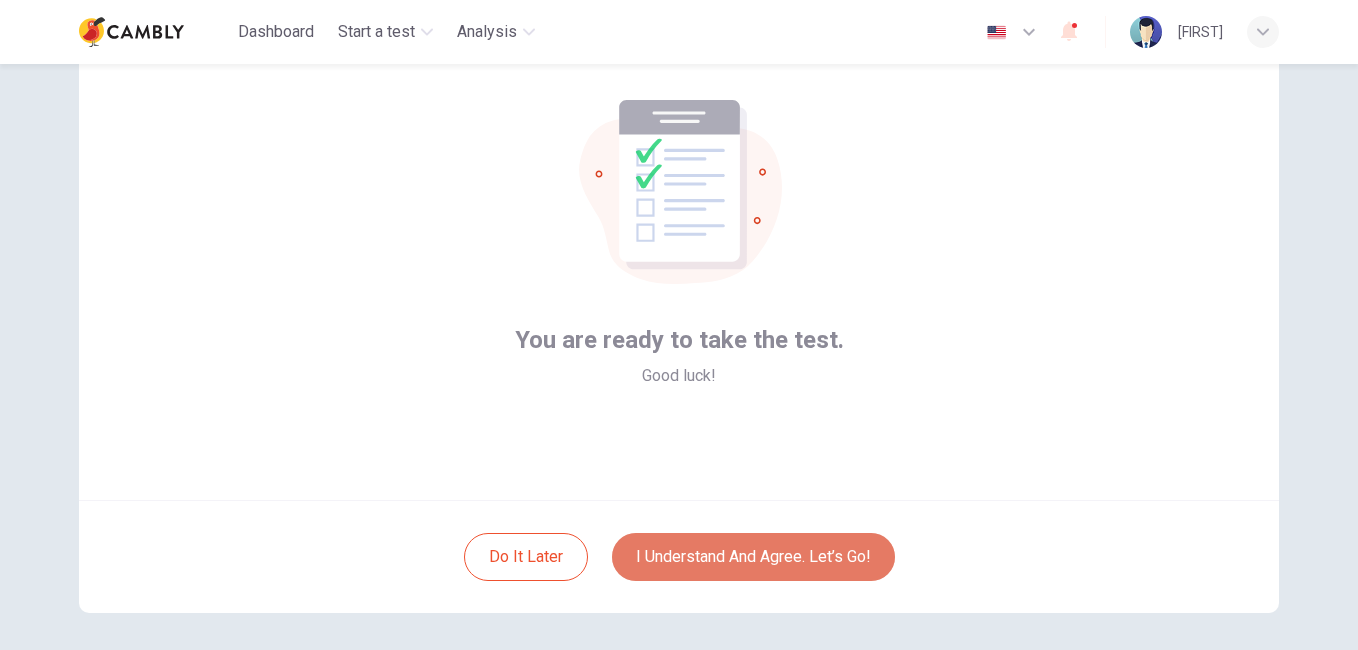 click on "I understand and agree. Let’s go!" at bounding box center [753, 557] 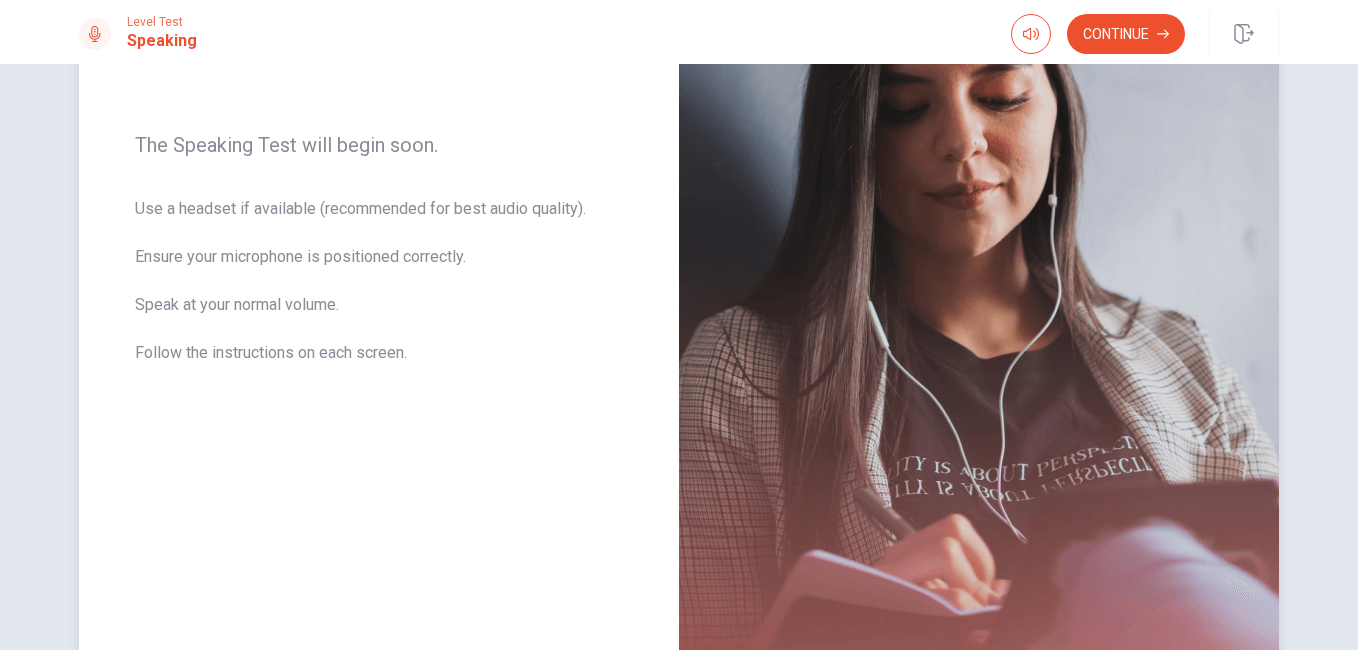 scroll, scrollTop: 230, scrollLeft: 0, axis: vertical 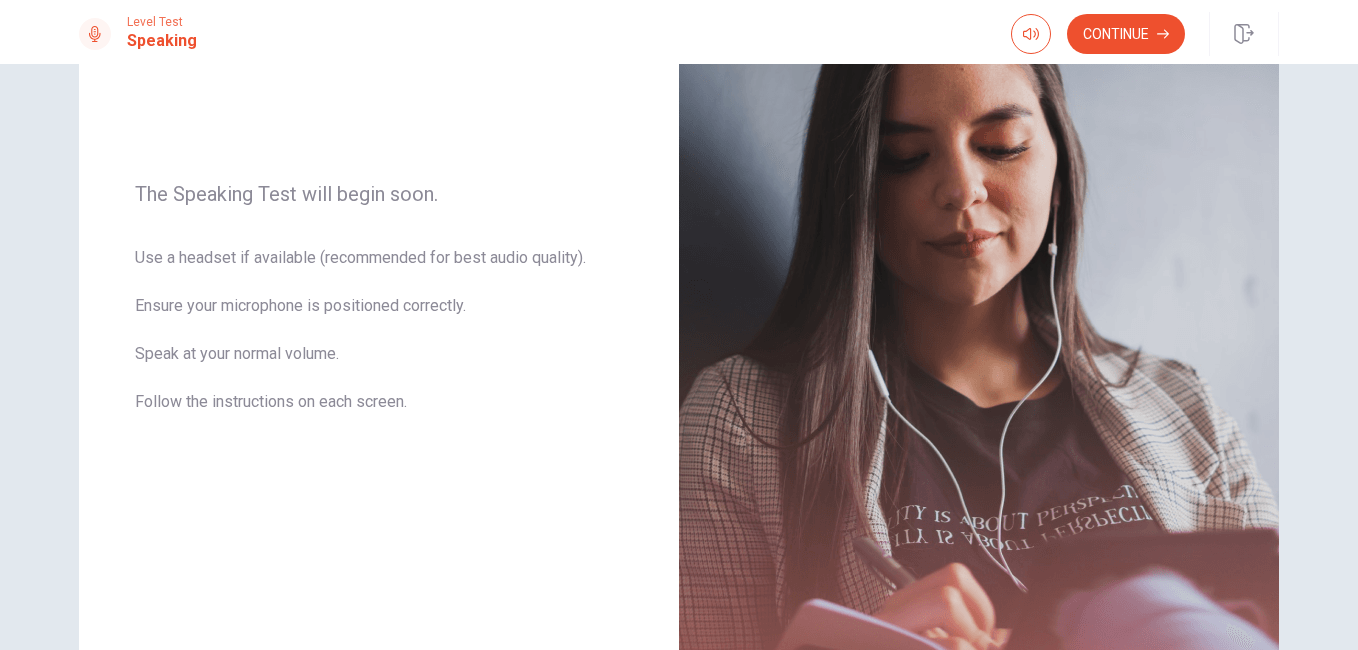 click on "Continue" at bounding box center (1126, 34) 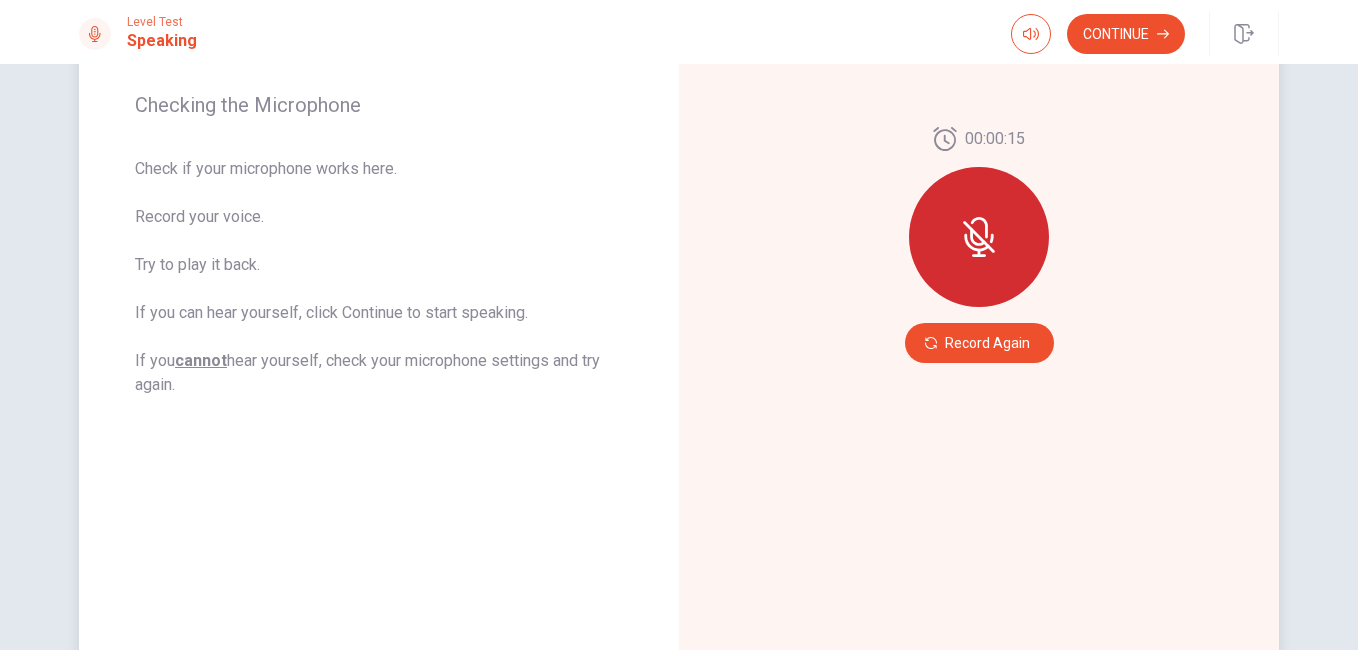 scroll, scrollTop: 230, scrollLeft: 0, axis: vertical 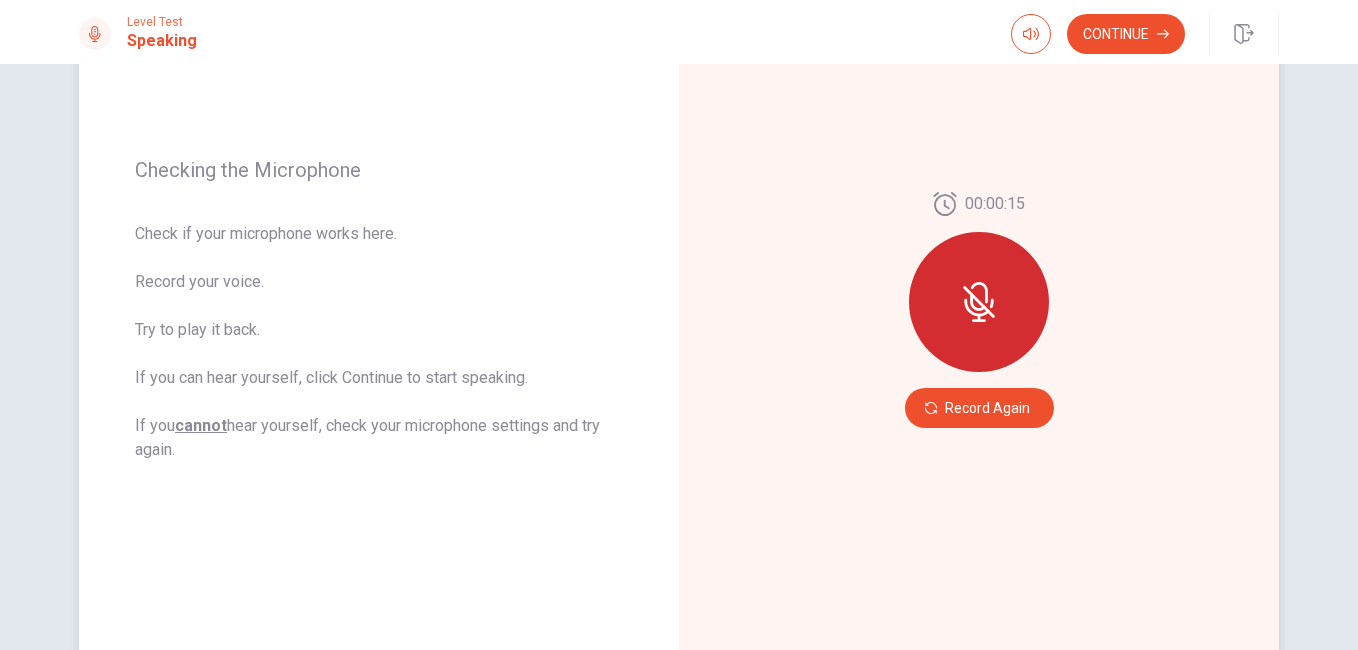 click 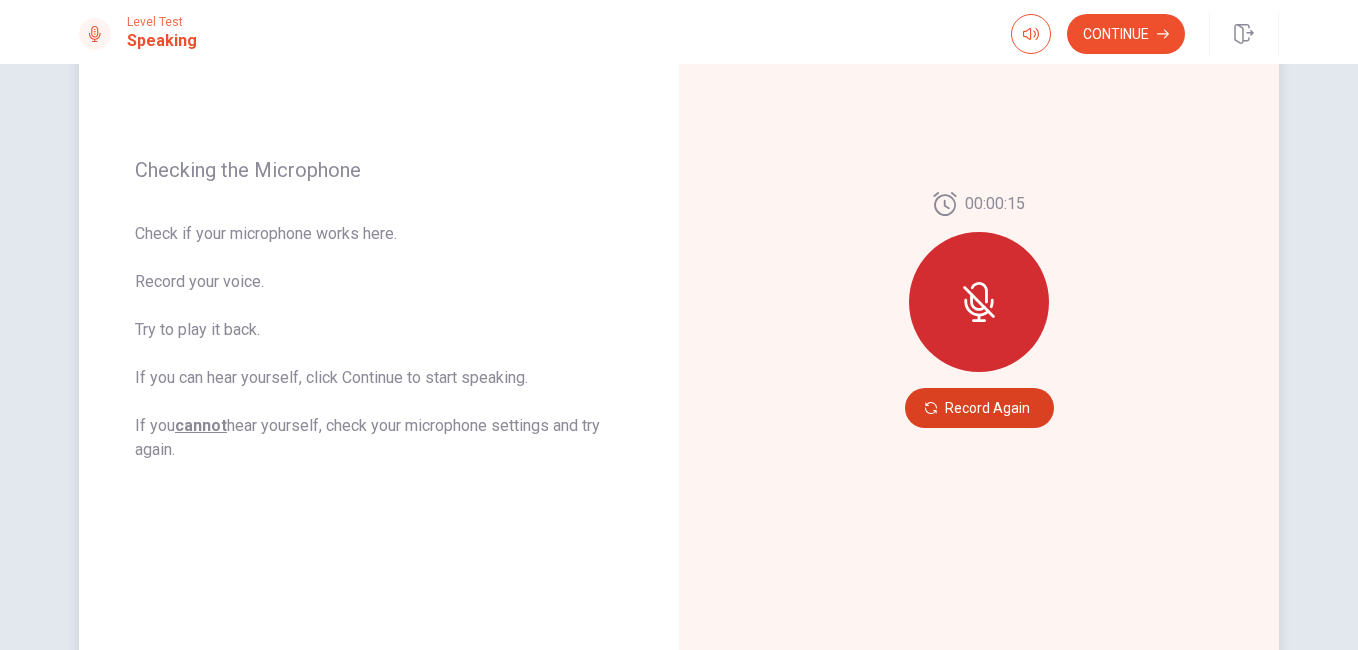 click on "Record Again" at bounding box center (979, 408) 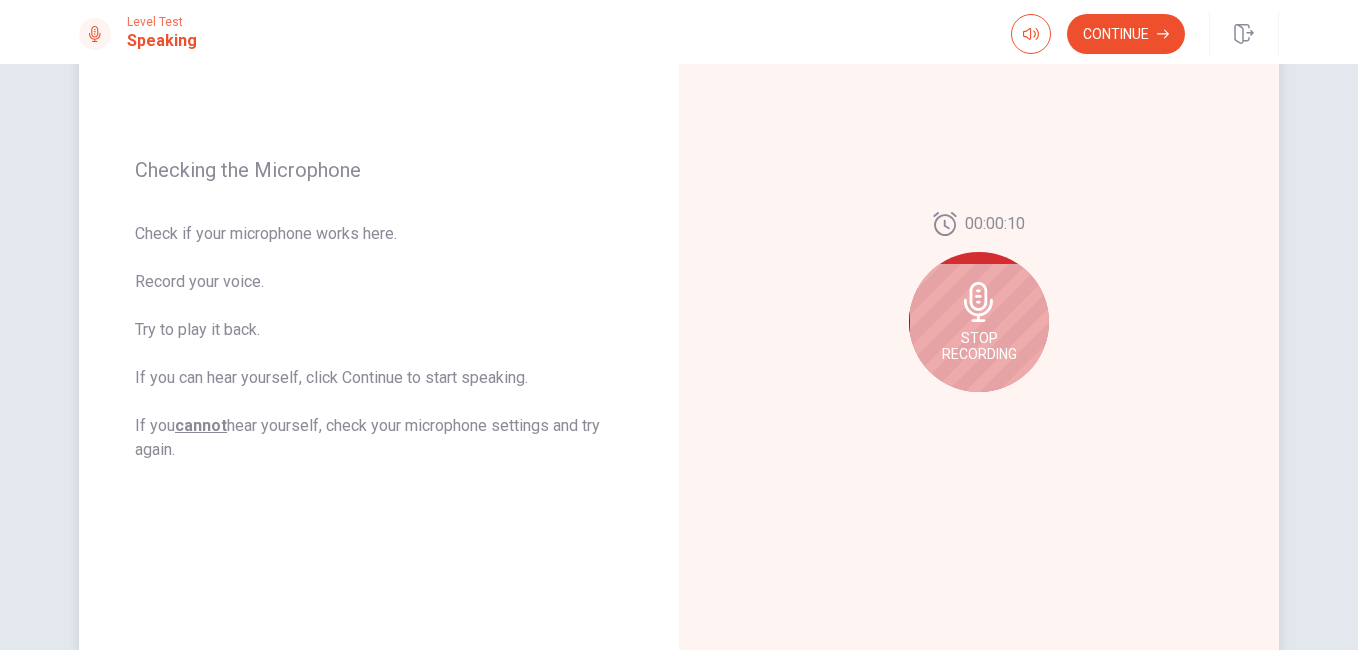 click 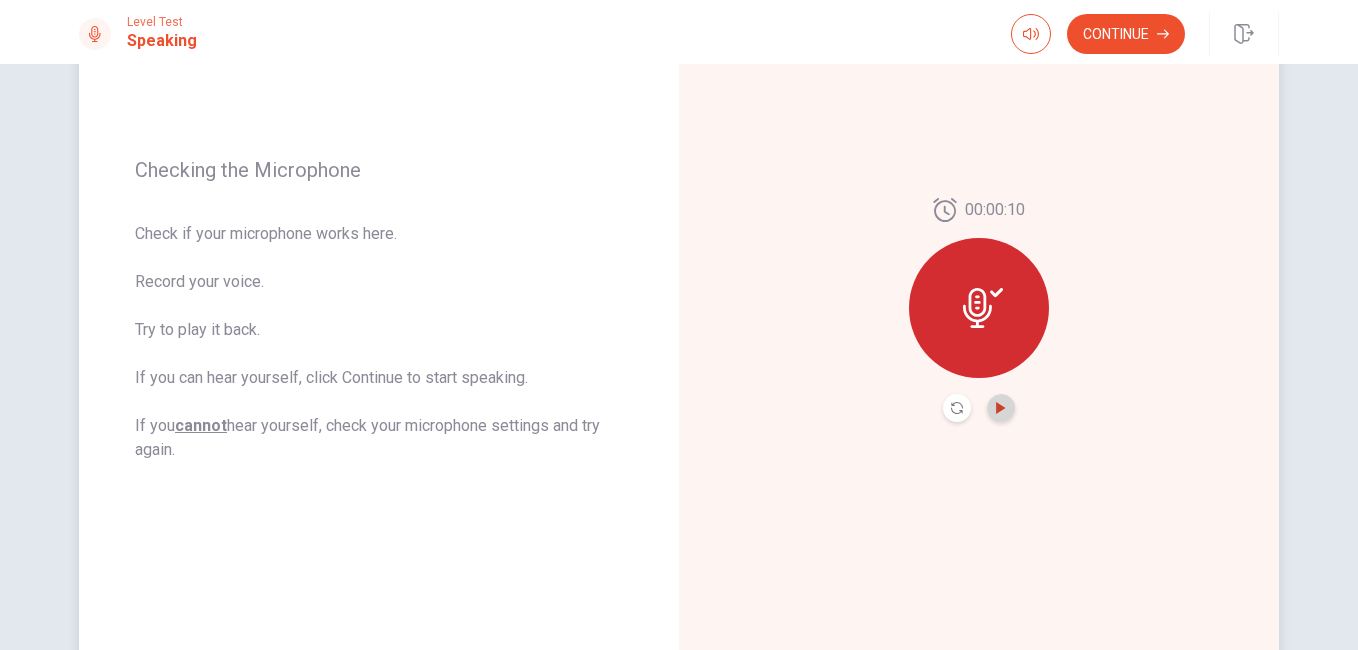 click 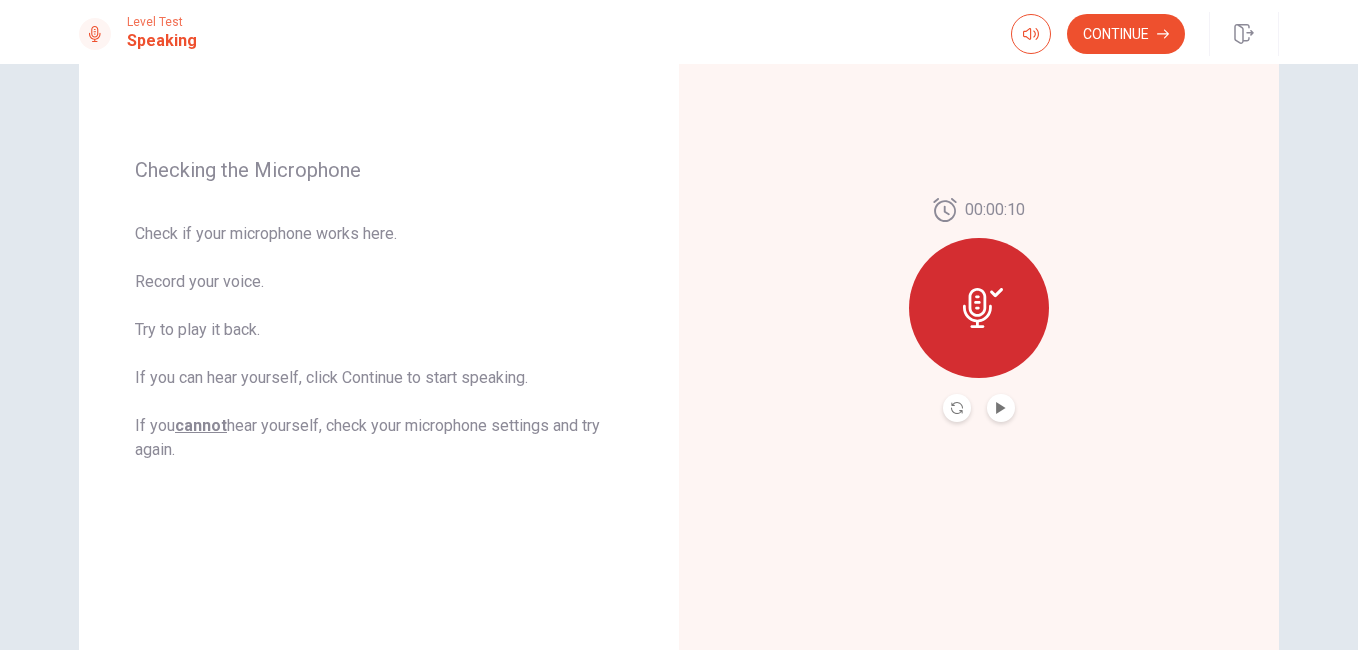 click on "Continue" at bounding box center (1126, 34) 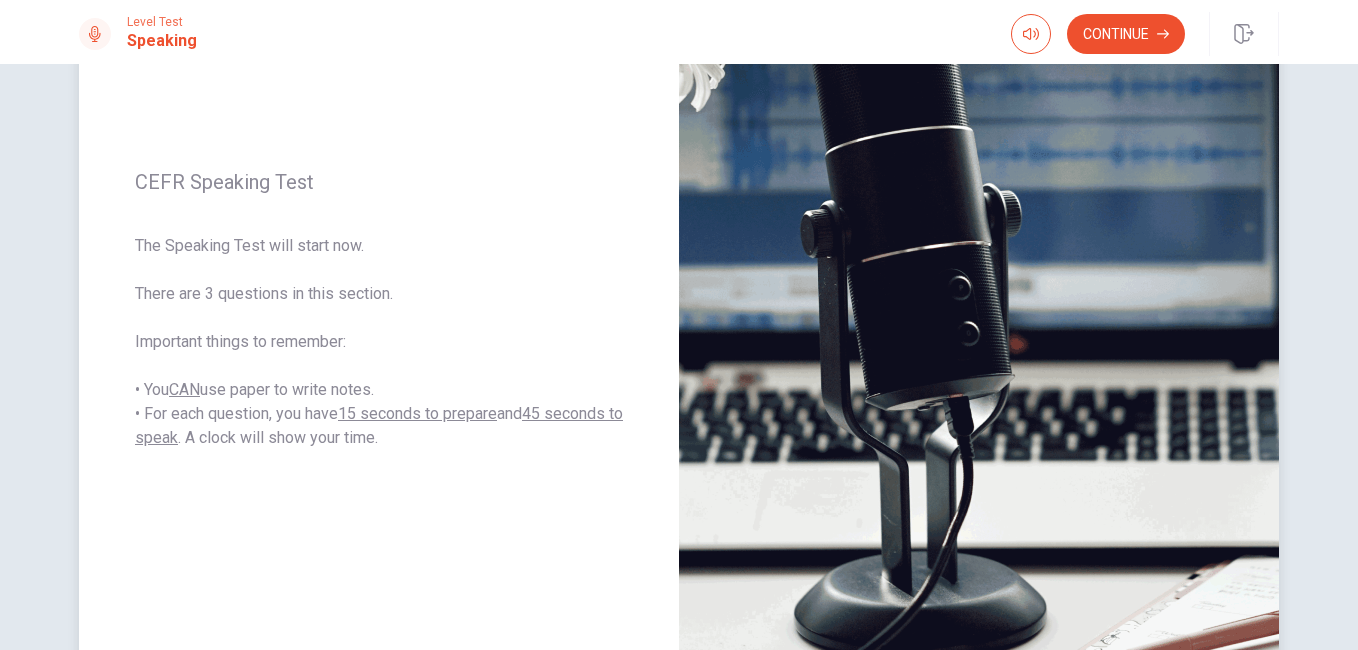 scroll, scrollTop: 330, scrollLeft: 0, axis: vertical 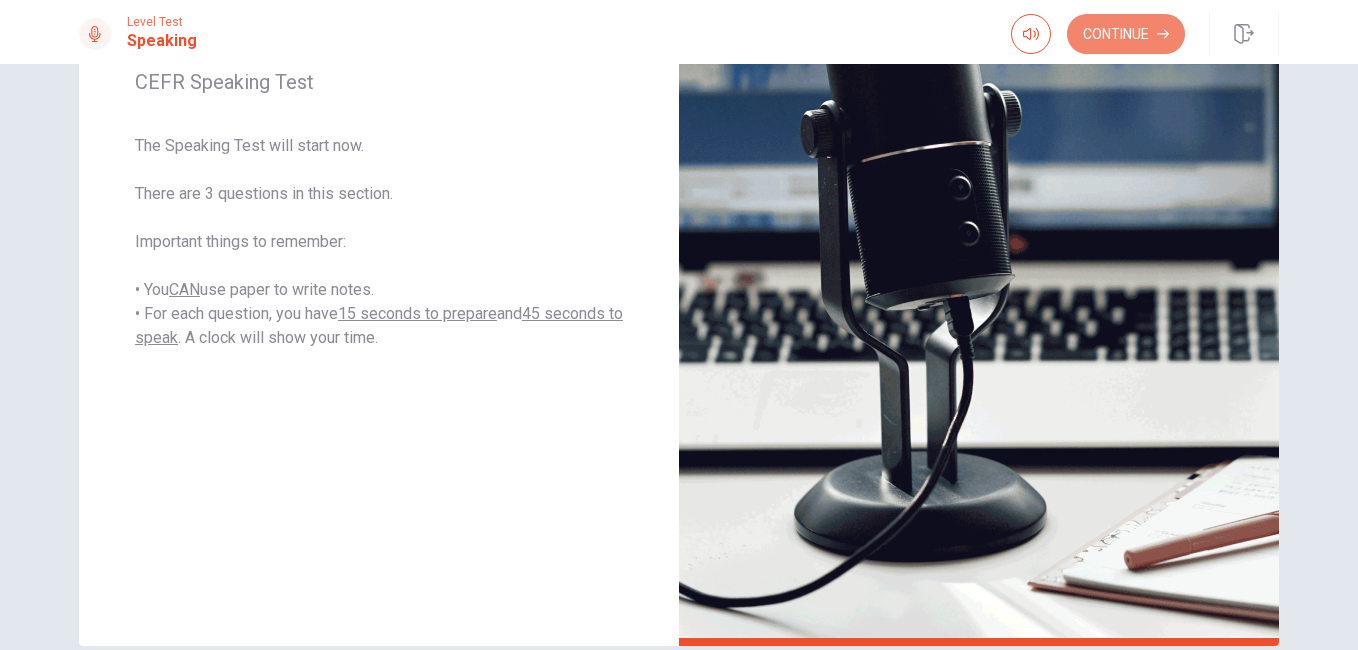 click on "Continue" at bounding box center (1126, 34) 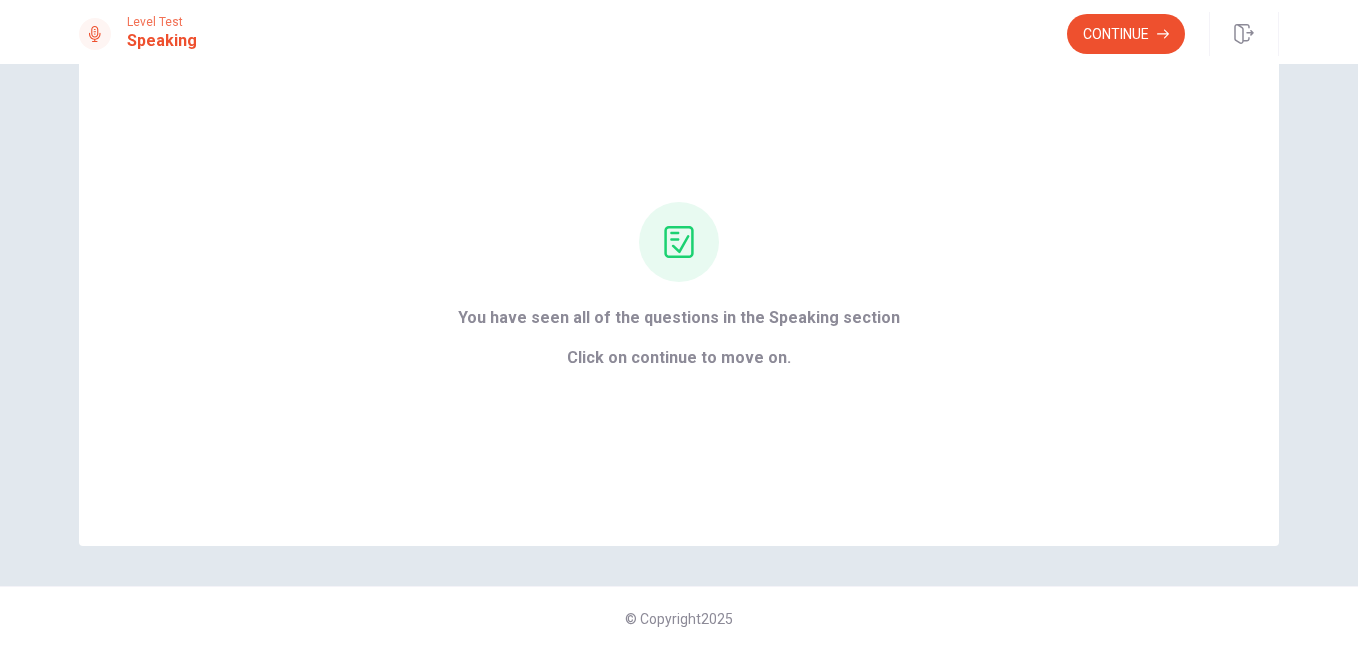 scroll, scrollTop: 78, scrollLeft: 0, axis: vertical 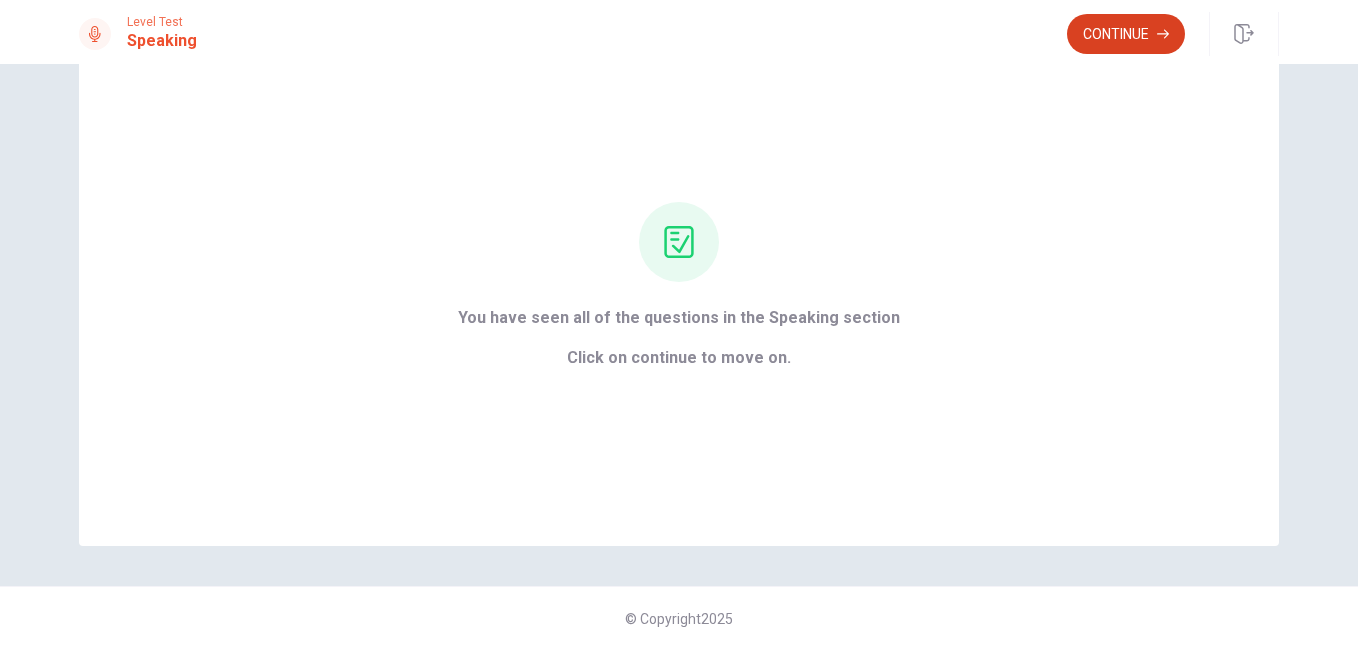 click on "Continue" at bounding box center (1126, 34) 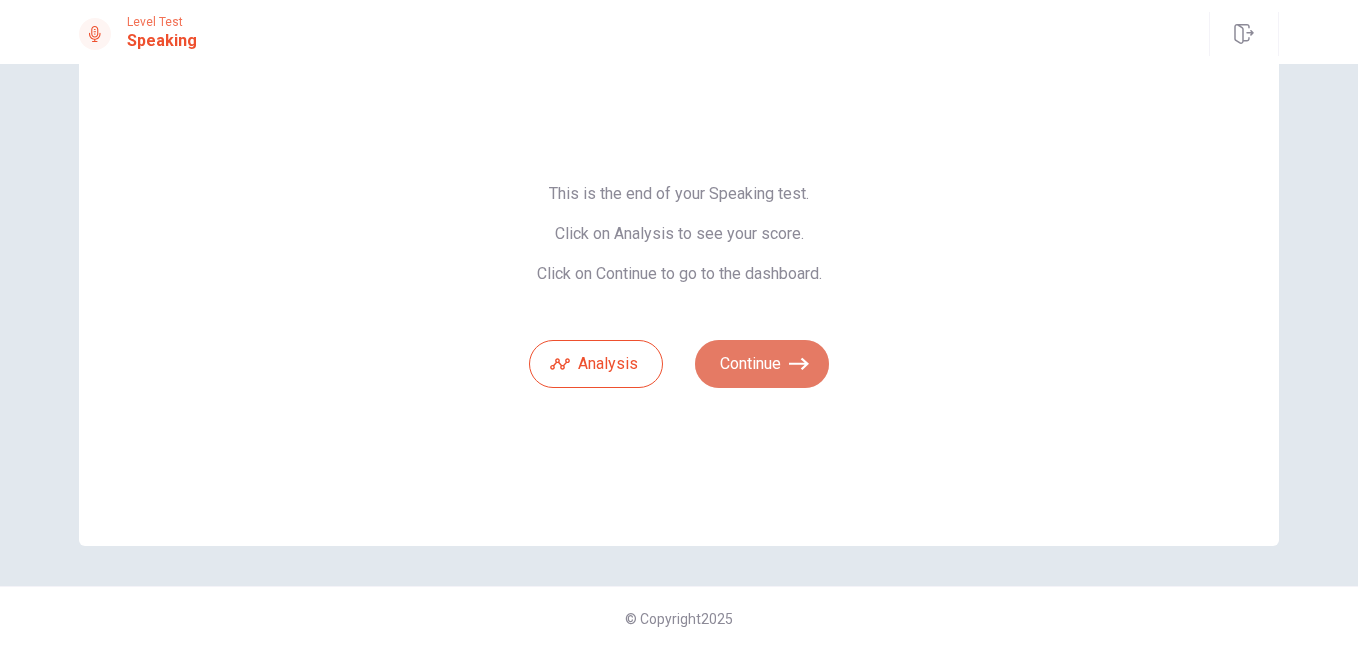 click on "Continue" at bounding box center [762, 364] 